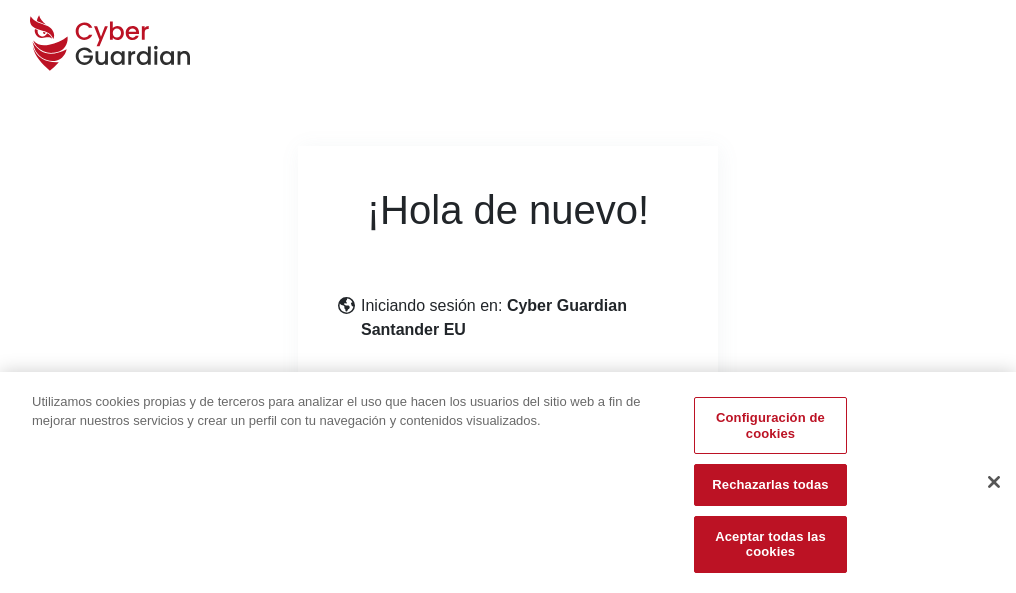 scroll, scrollTop: 245, scrollLeft: 0, axis: vertical 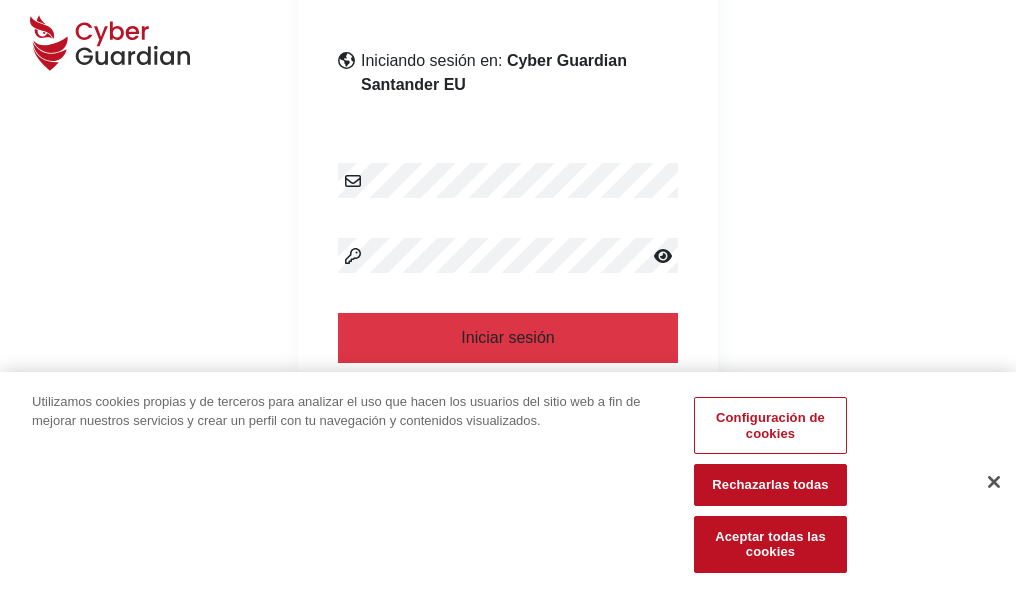 click at bounding box center (994, 482) 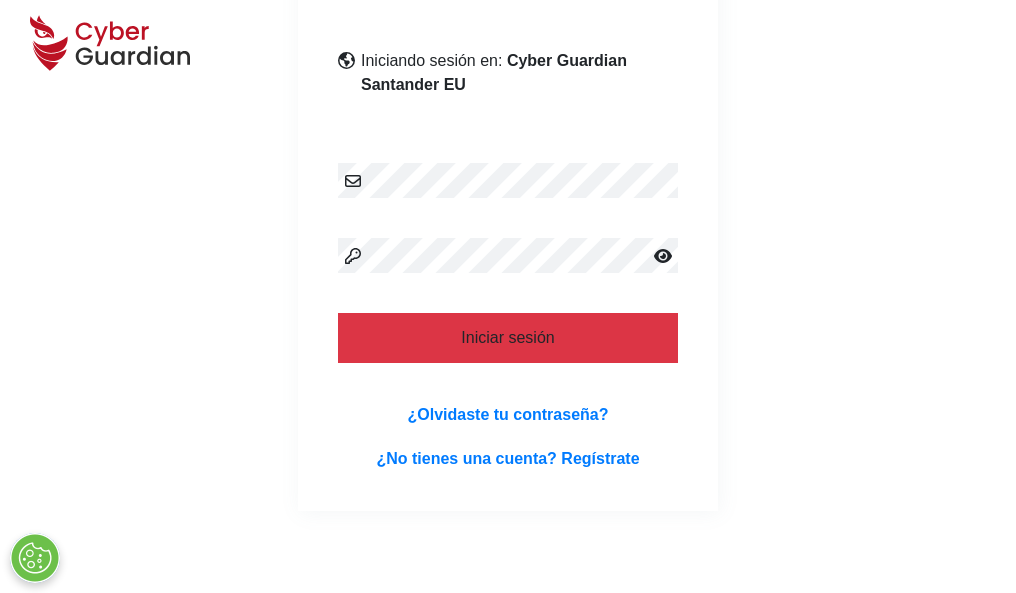 type 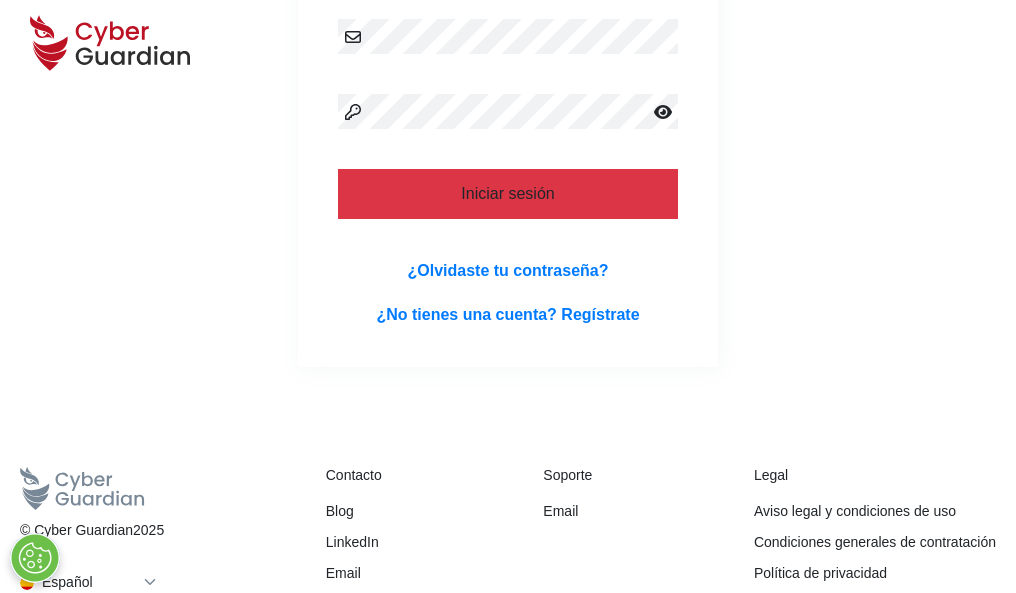 scroll, scrollTop: 0, scrollLeft: 0, axis: both 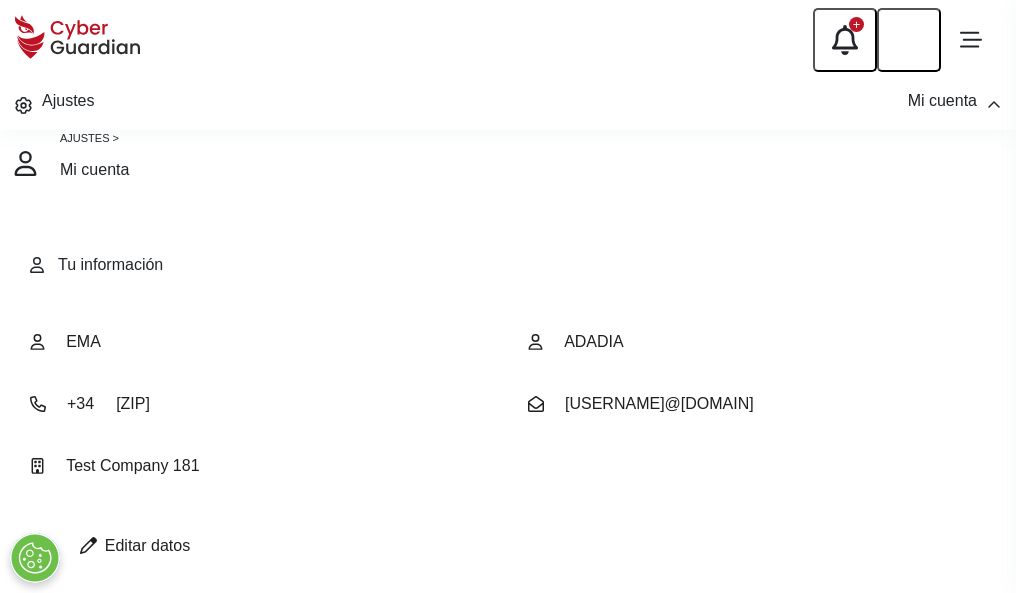 click at bounding box center (88, 545) 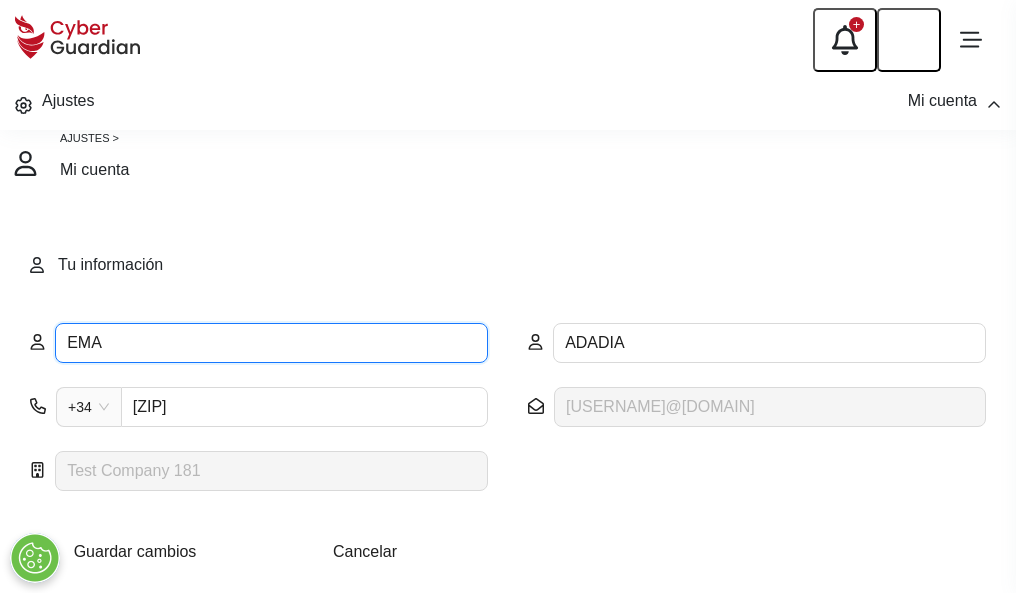 click on "EMA" at bounding box center [271, 343] 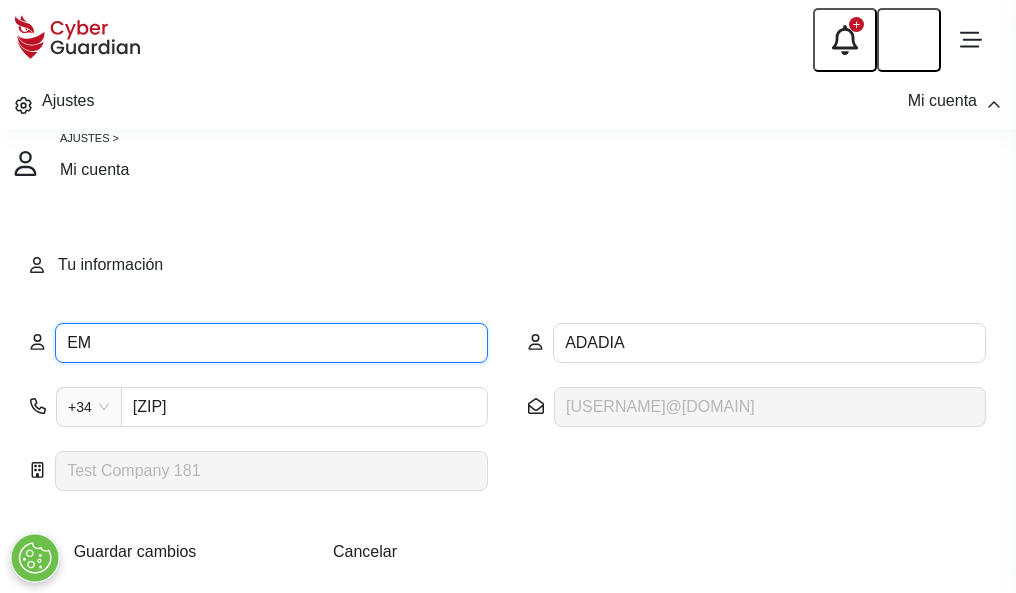 type on "E" 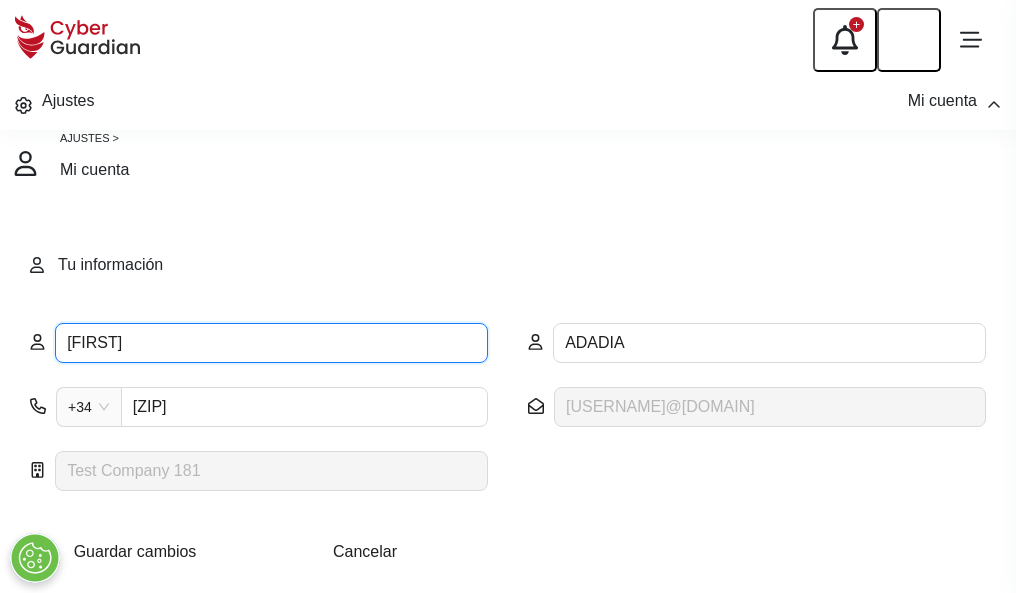 type on "Esther" 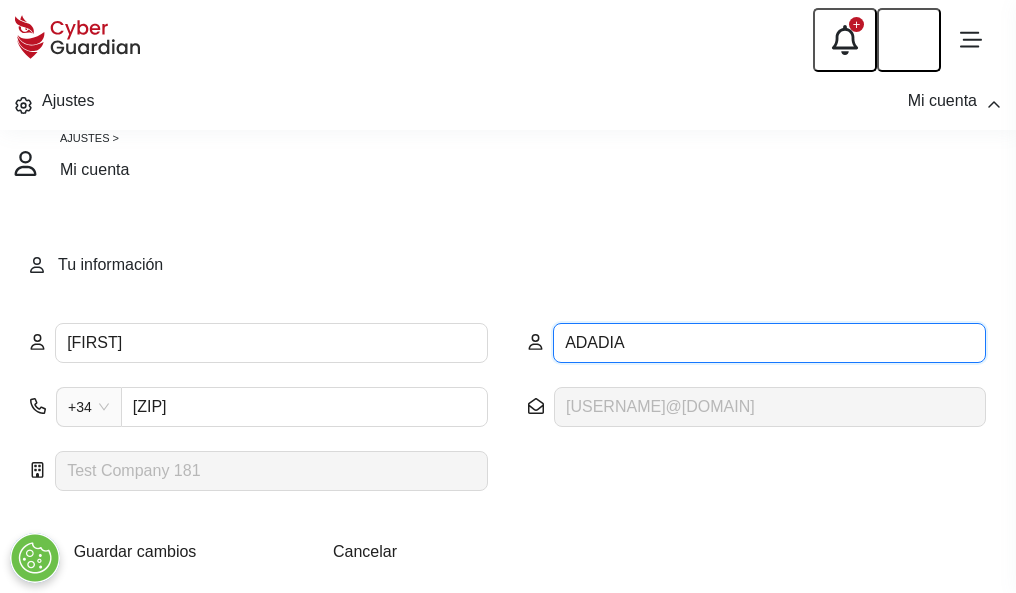 click on "ADADIA" at bounding box center [769, 343] 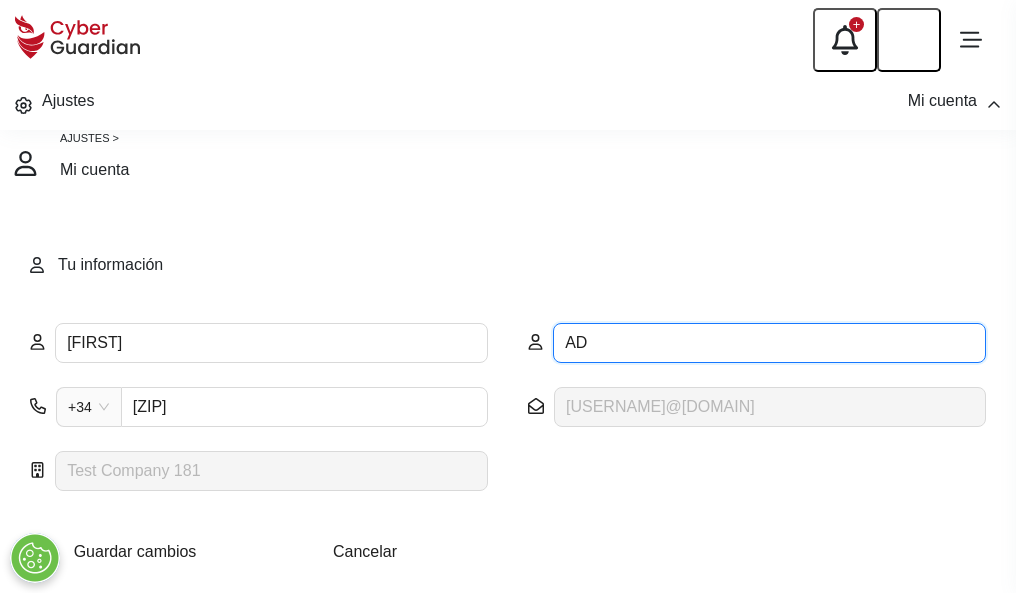 type on "A" 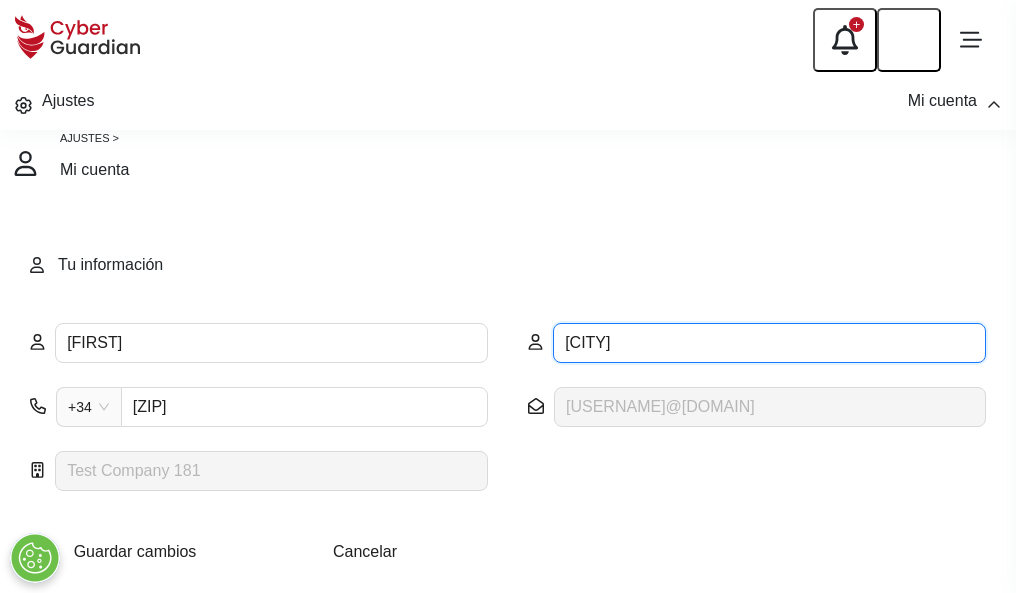 type on "Zaragoza" 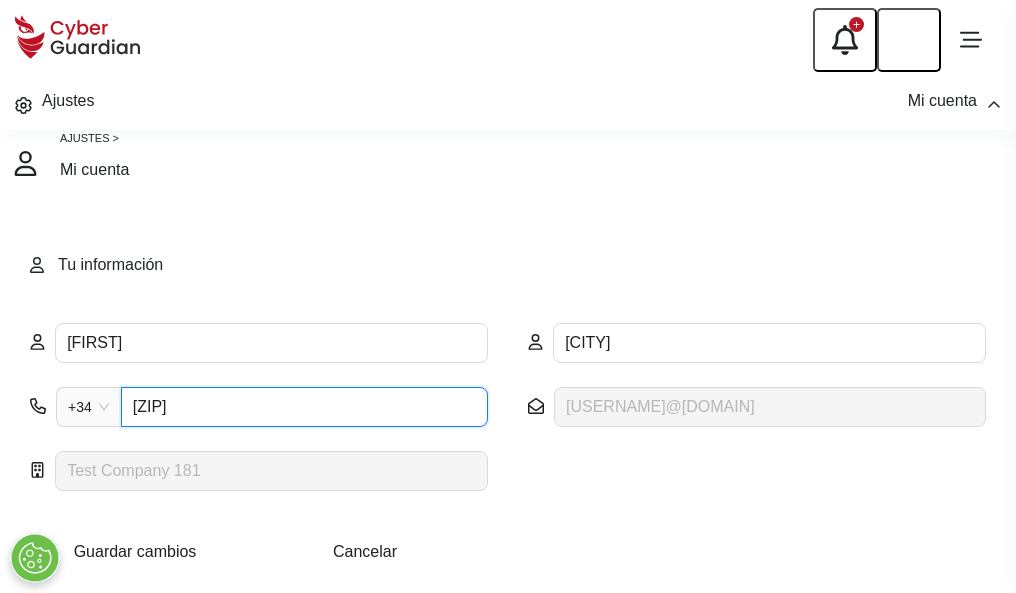 click on "848113825" at bounding box center (304, 407) 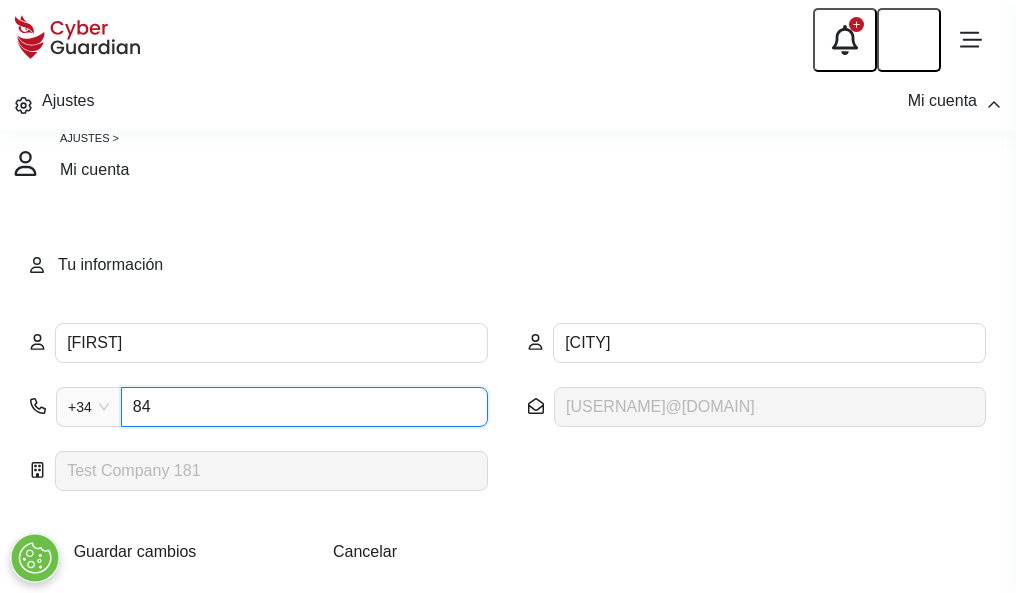 type on "8" 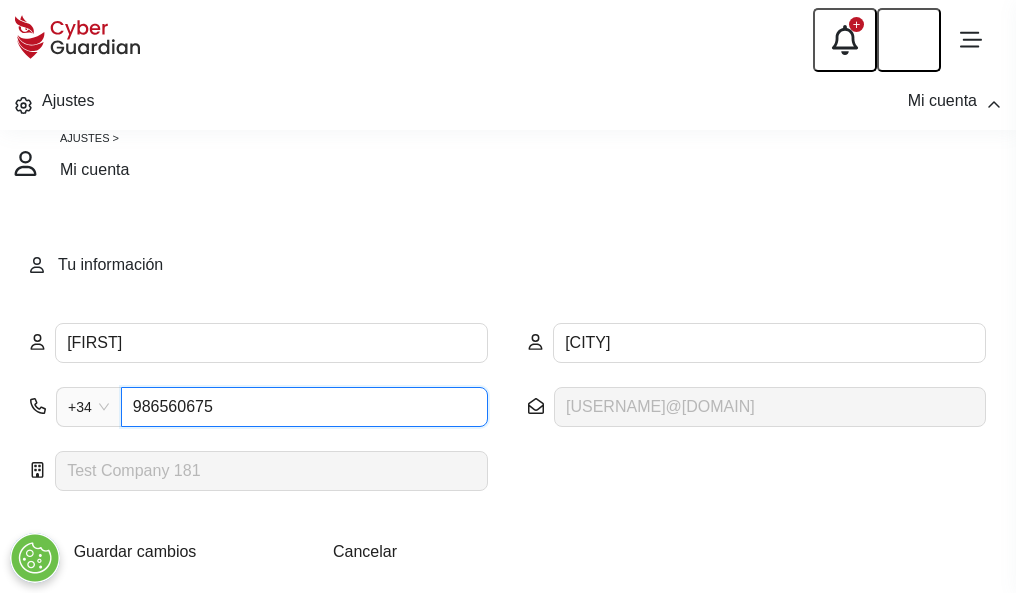 type on "986560675" 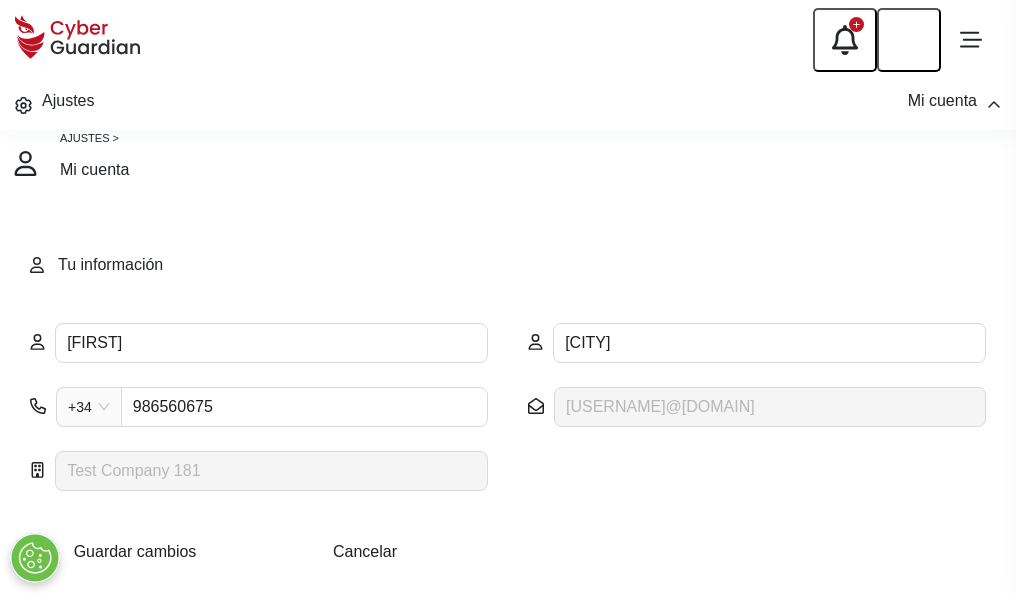 click on "Guardar cambios" at bounding box center (135, 551) 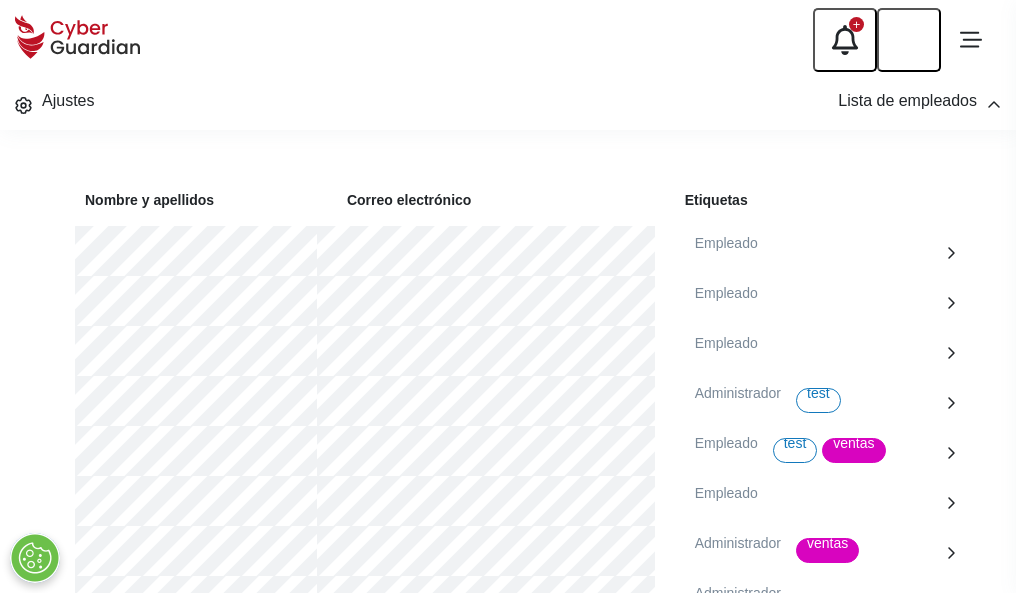 scroll, scrollTop: 906, scrollLeft: 0, axis: vertical 